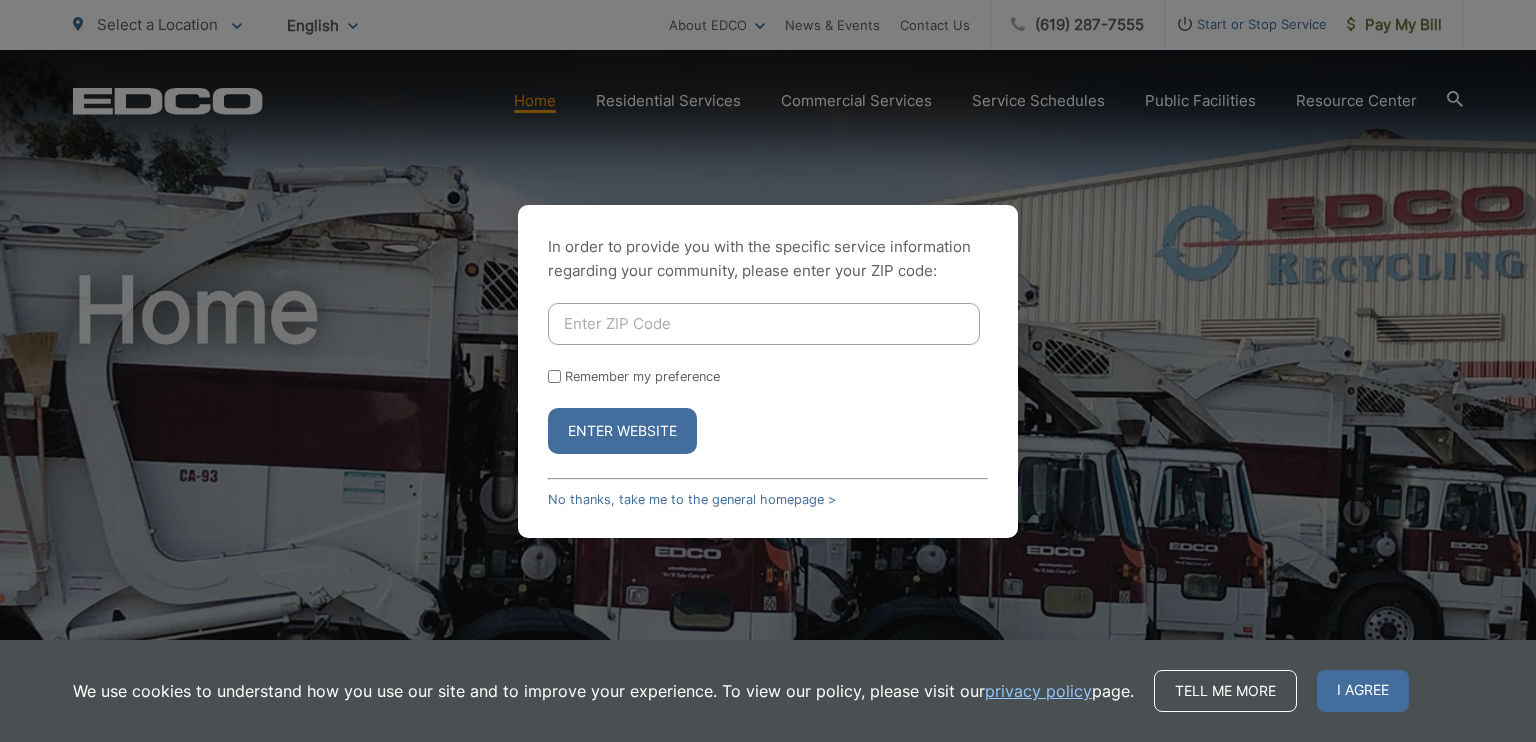 scroll, scrollTop: 0, scrollLeft: 0, axis: both 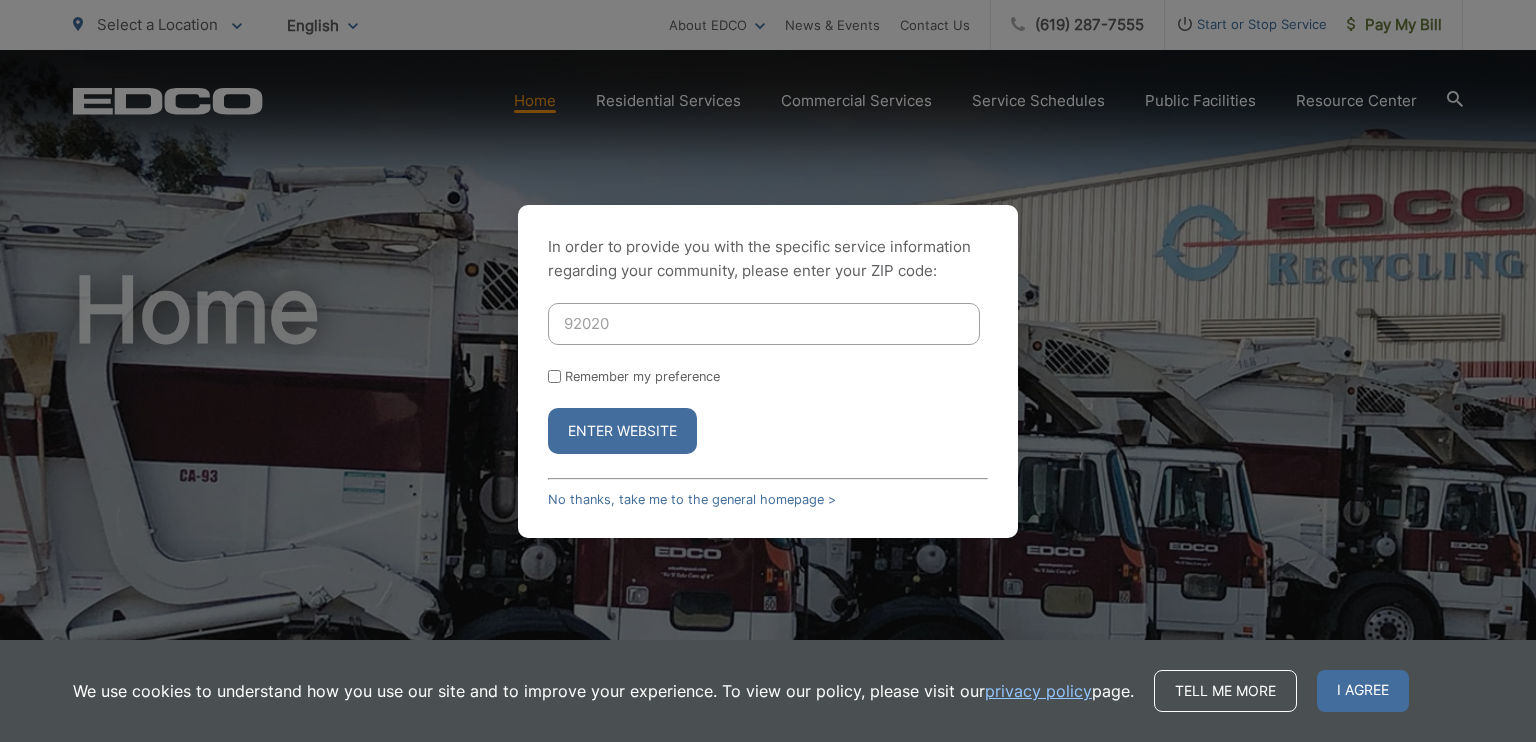 click on "Remember my preference" at bounding box center [554, 376] 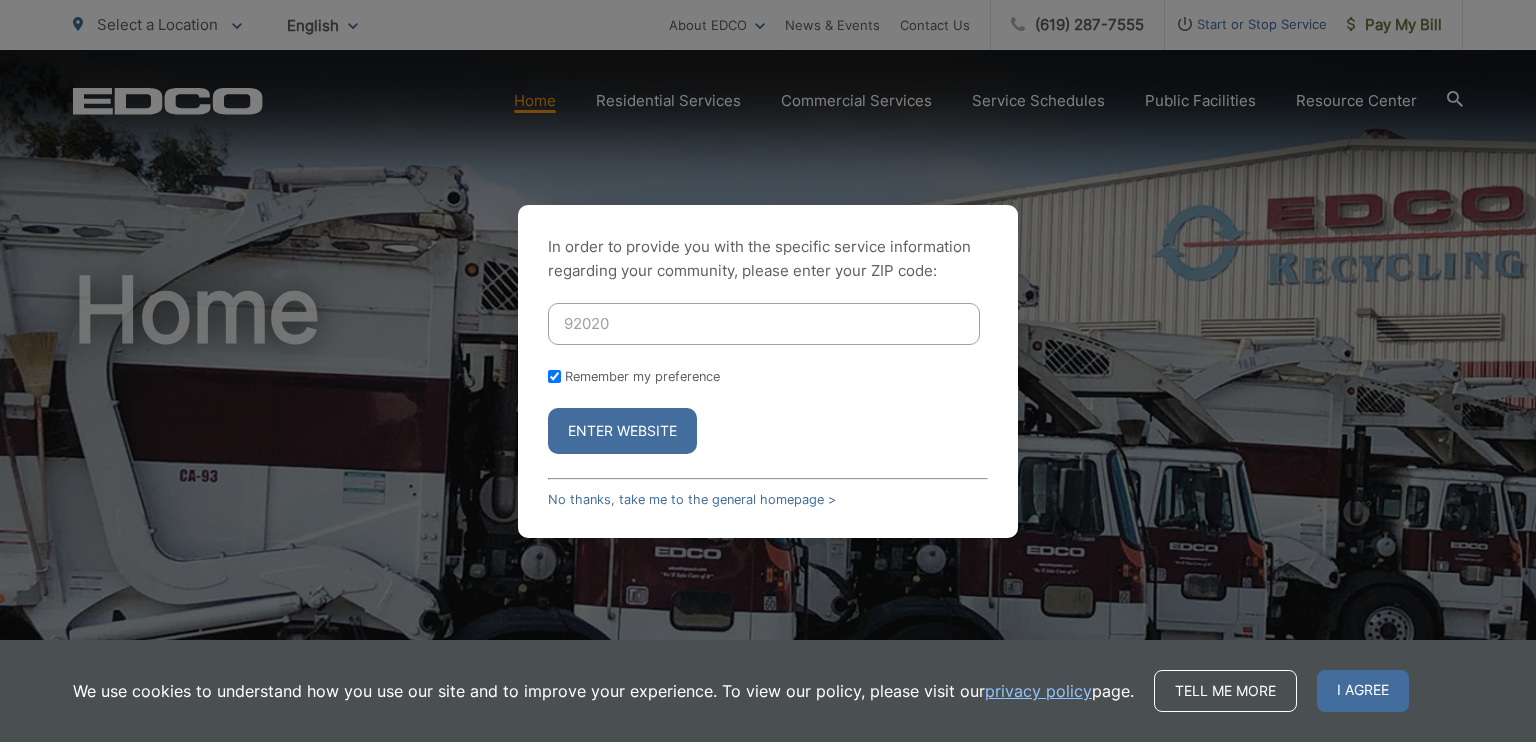 checkbox on "true" 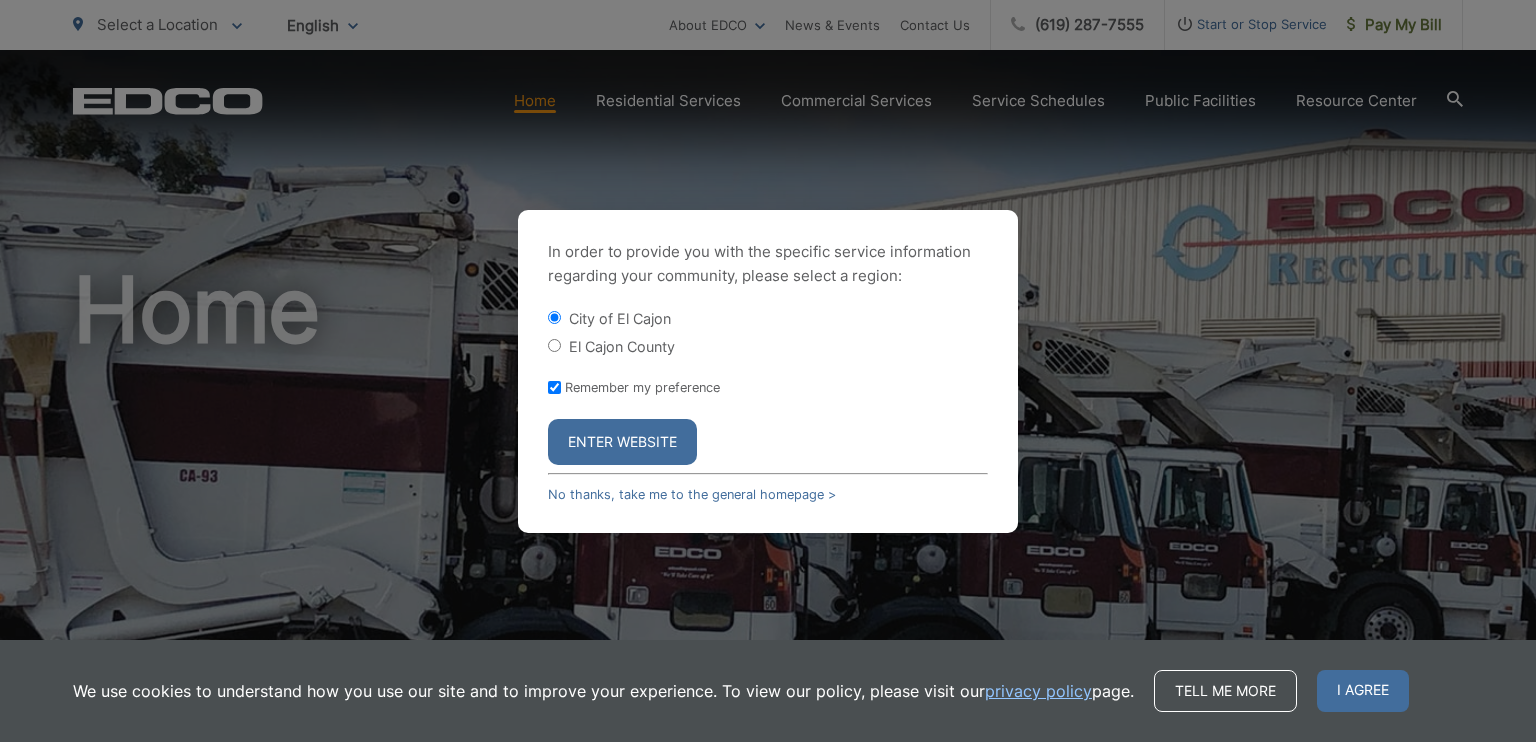 click on "Enter Website" at bounding box center (622, 442) 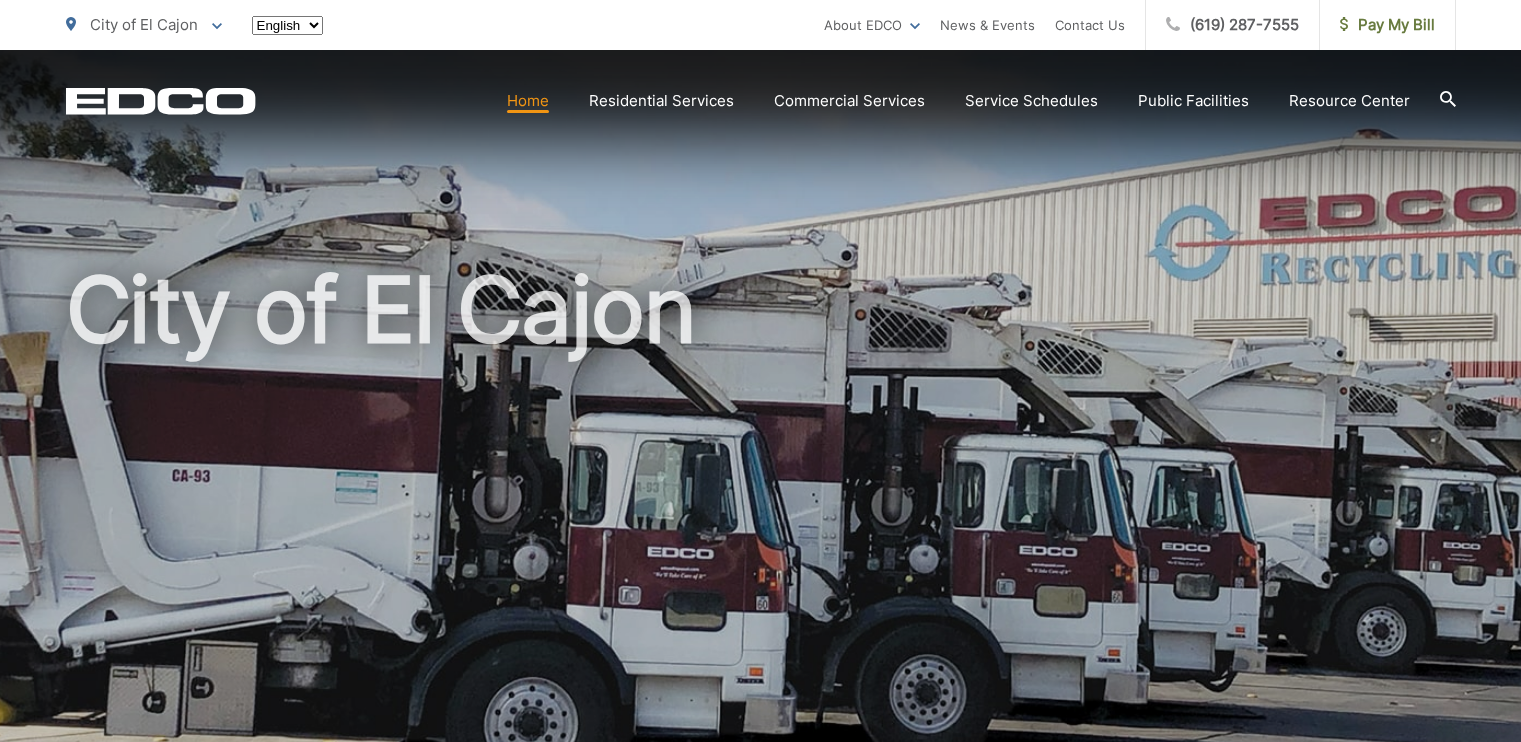 scroll, scrollTop: 0, scrollLeft: 0, axis: both 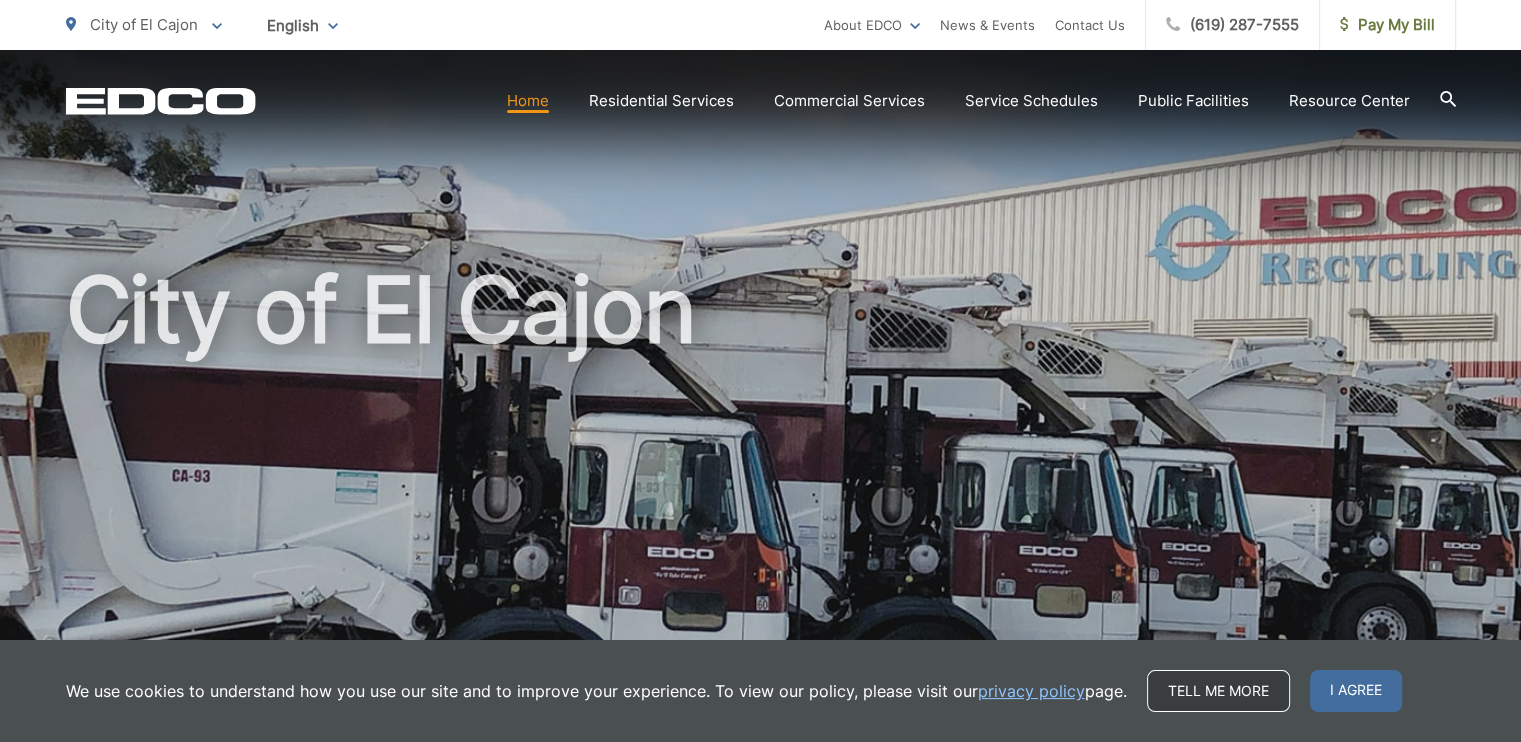 click on "Tell me more" at bounding box center [1218, 691] 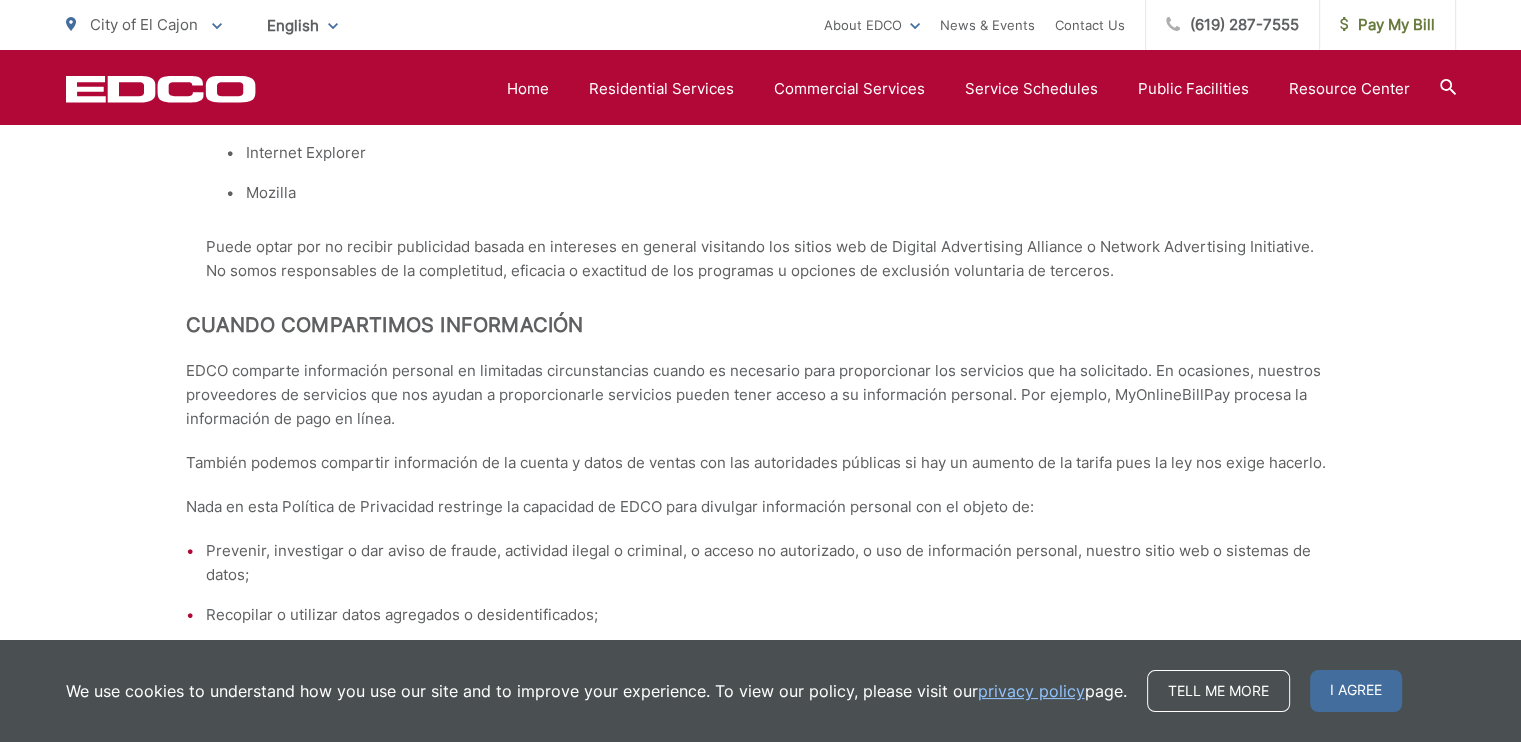 scroll, scrollTop: 6800, scrollLeft: 0, axis: vertical 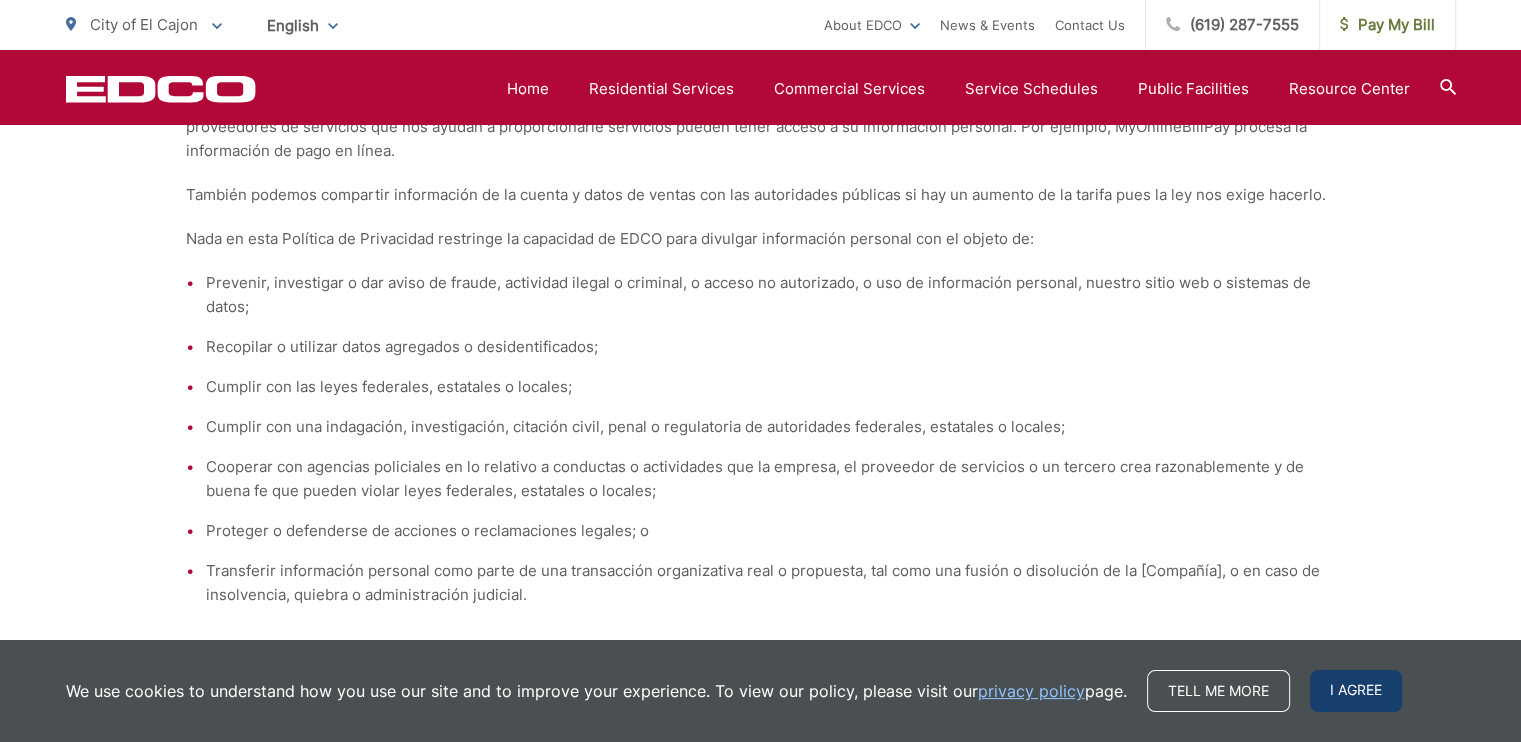 click on "I agree" at bounding box center [1356, 691] 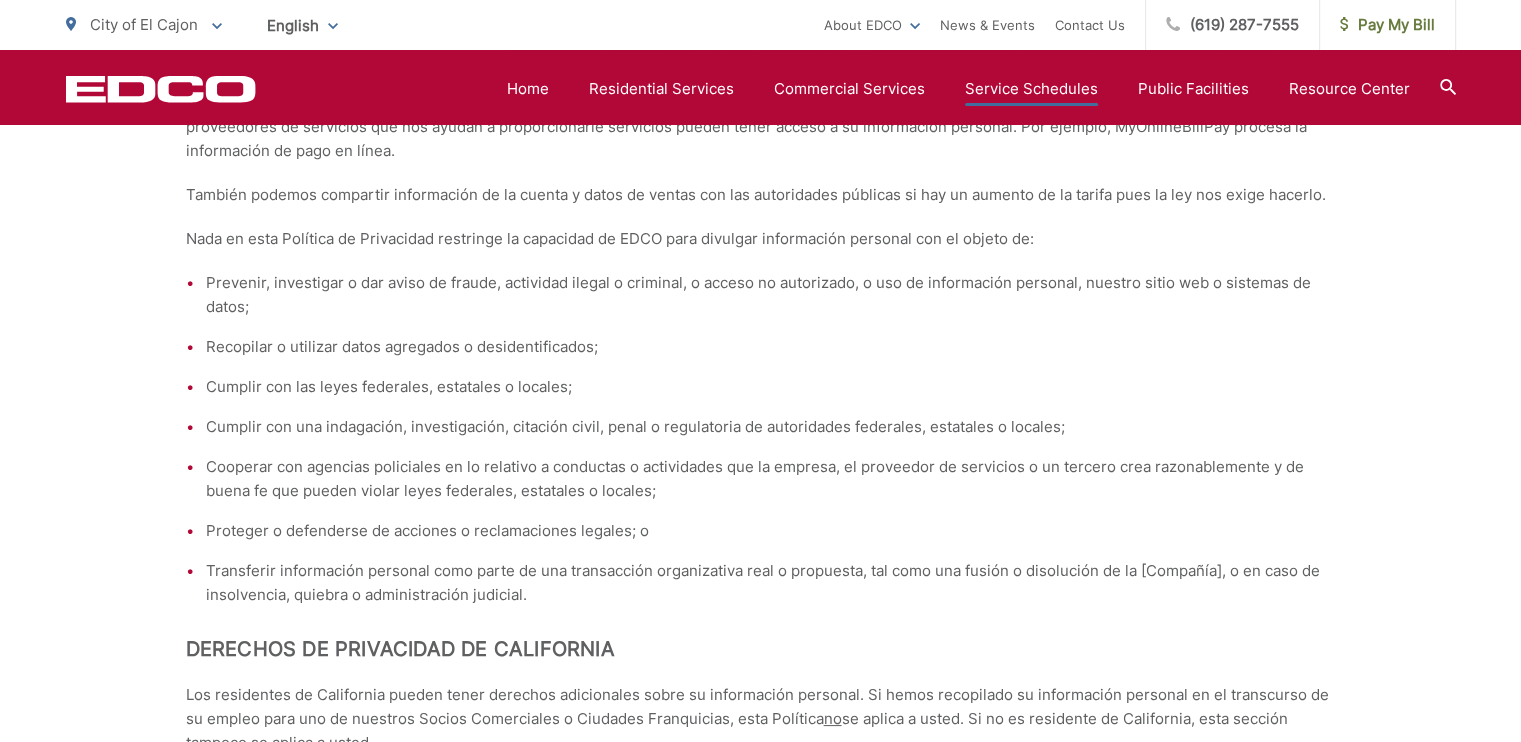 click on "Service Schedules" at bounding box center (1031, 89) 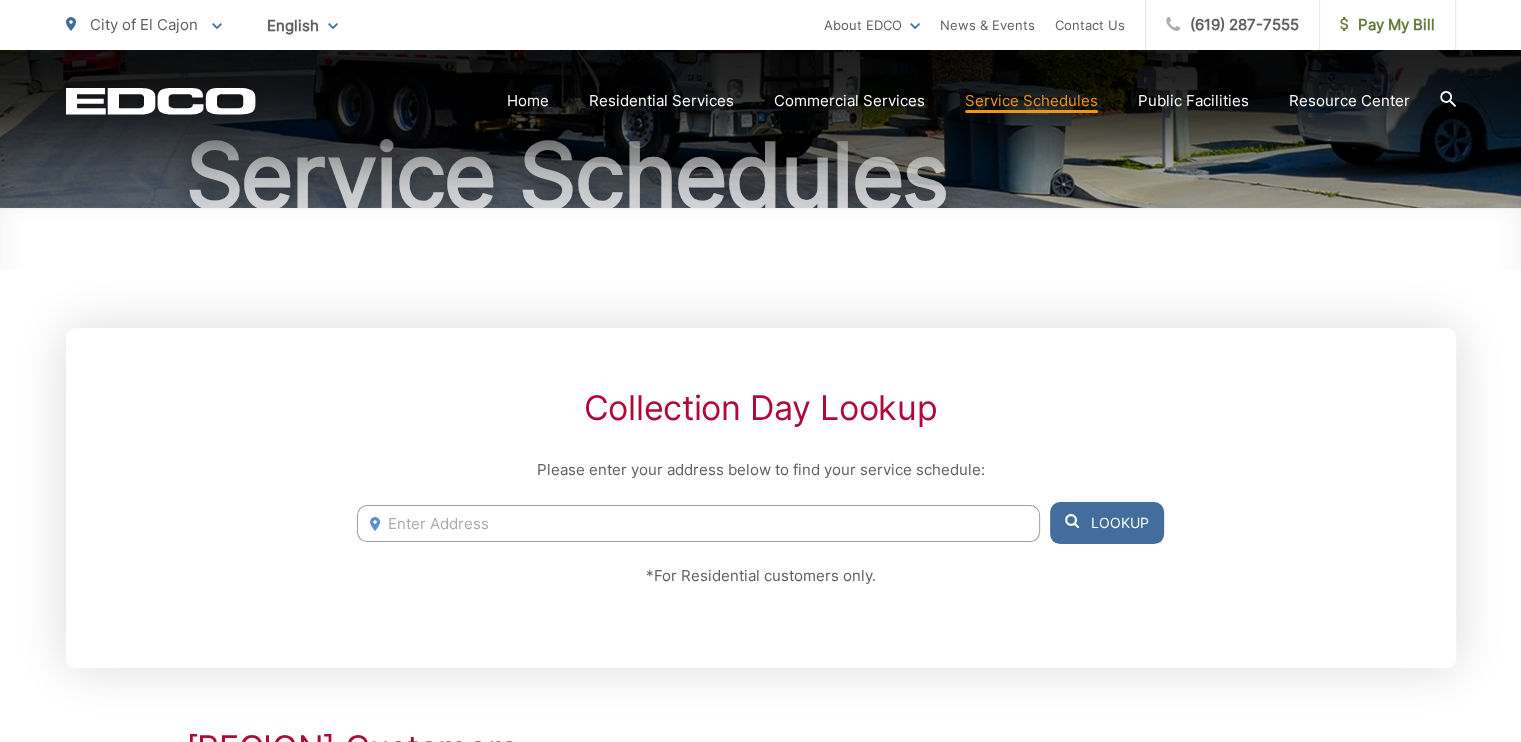 scroll, scrollTop: 200, scrollLeft: 0, axis: vertical 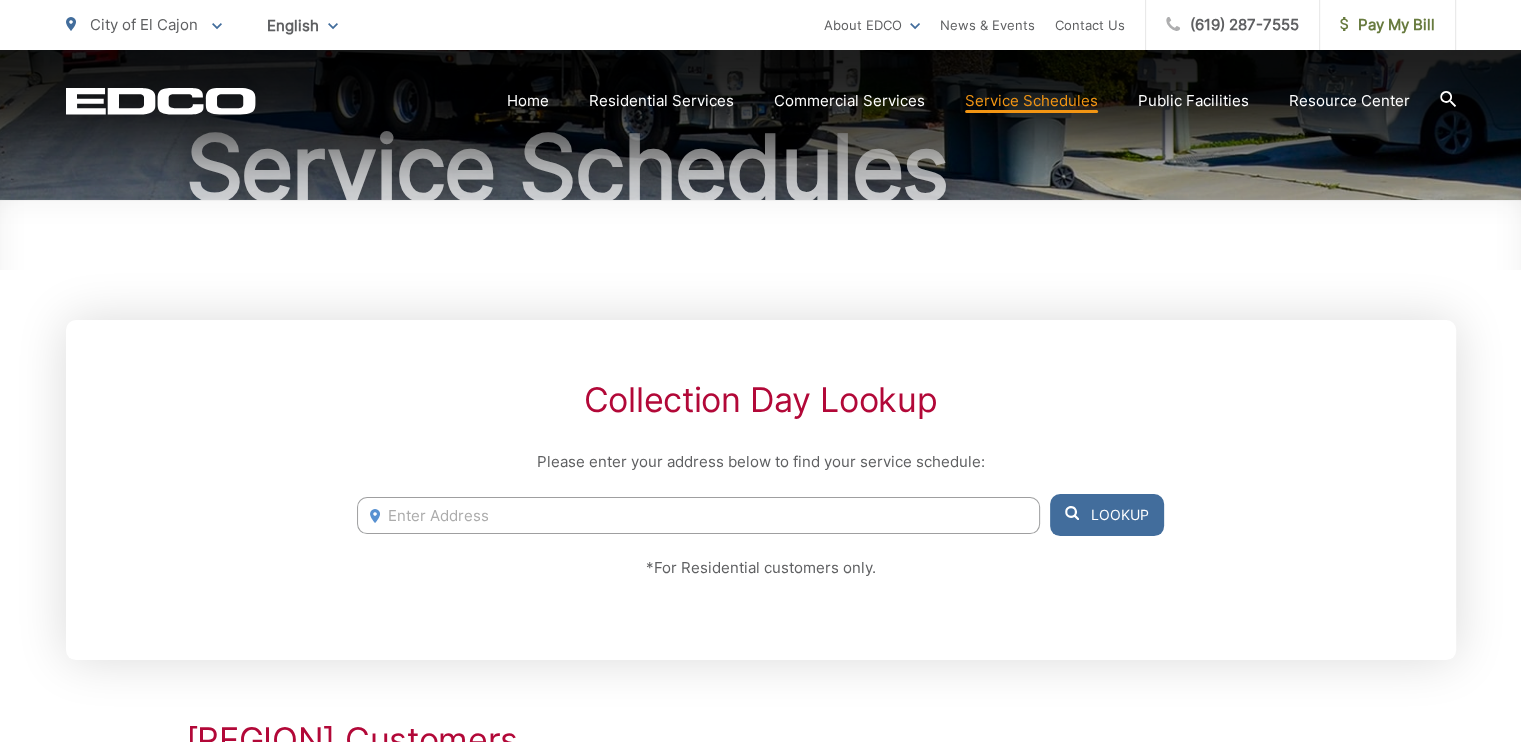 click at bounding box center [698, 515] 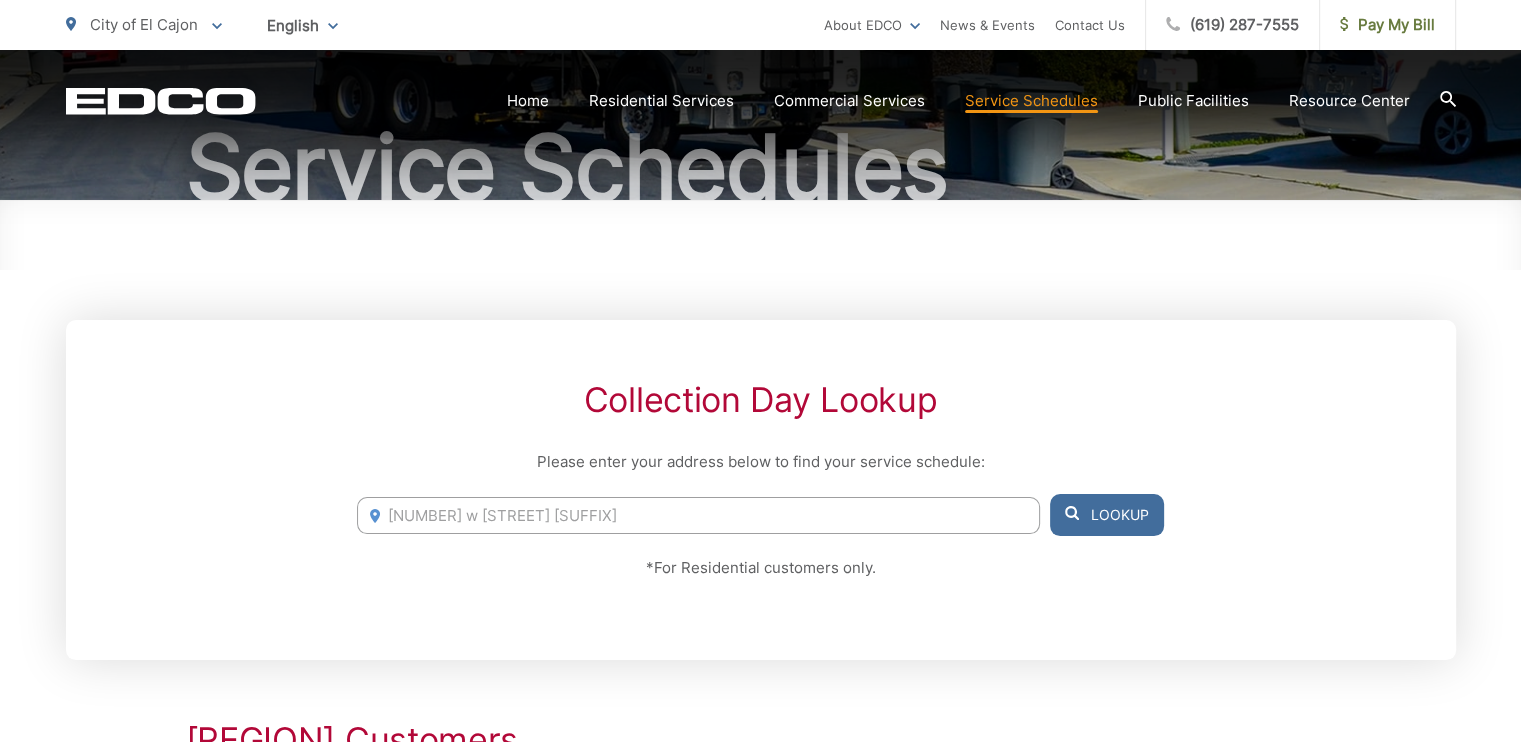 click on "Lookup" at bounding box center [1107, 515] 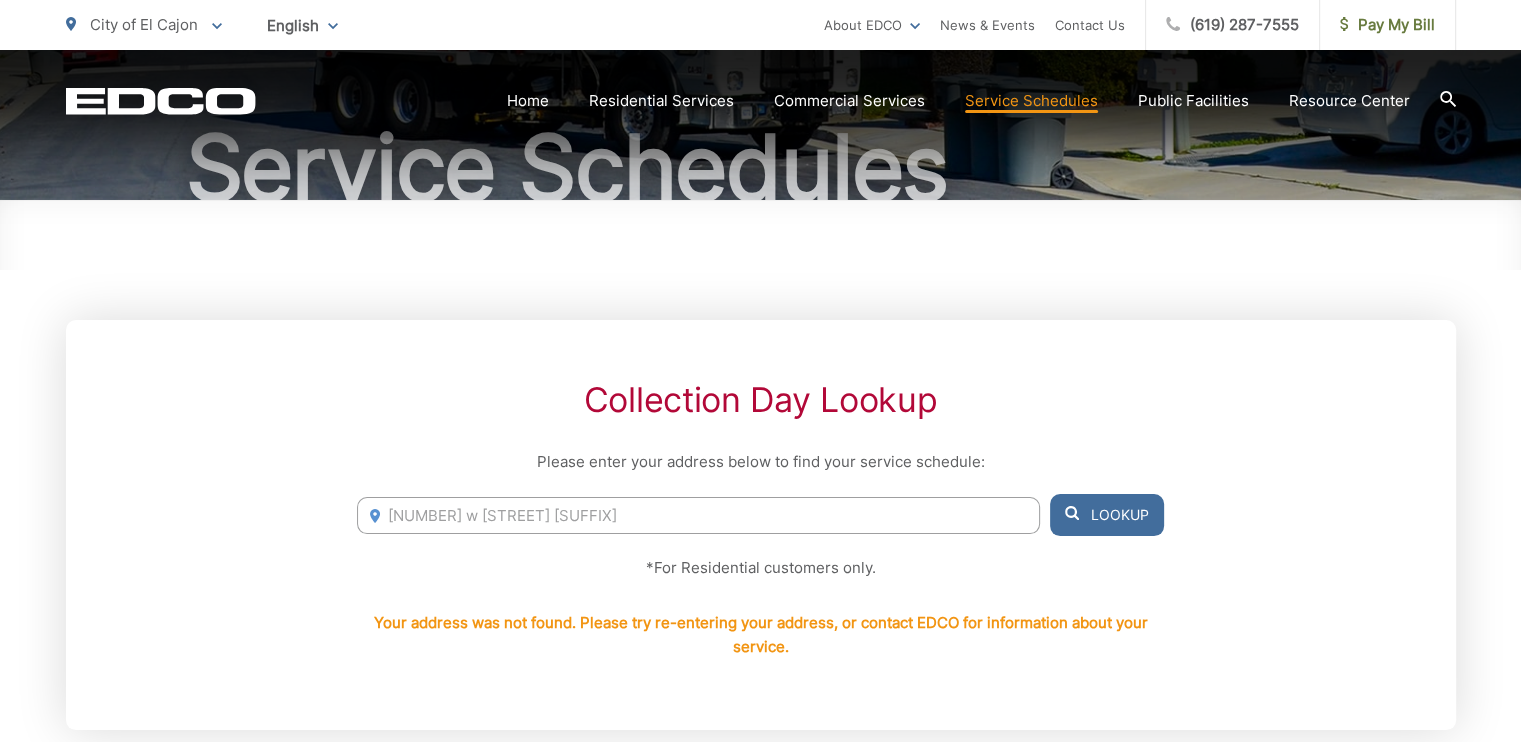 click on "[NUMBER] w [STREET] [SUFFIX]" at bounding box center (698, 515) 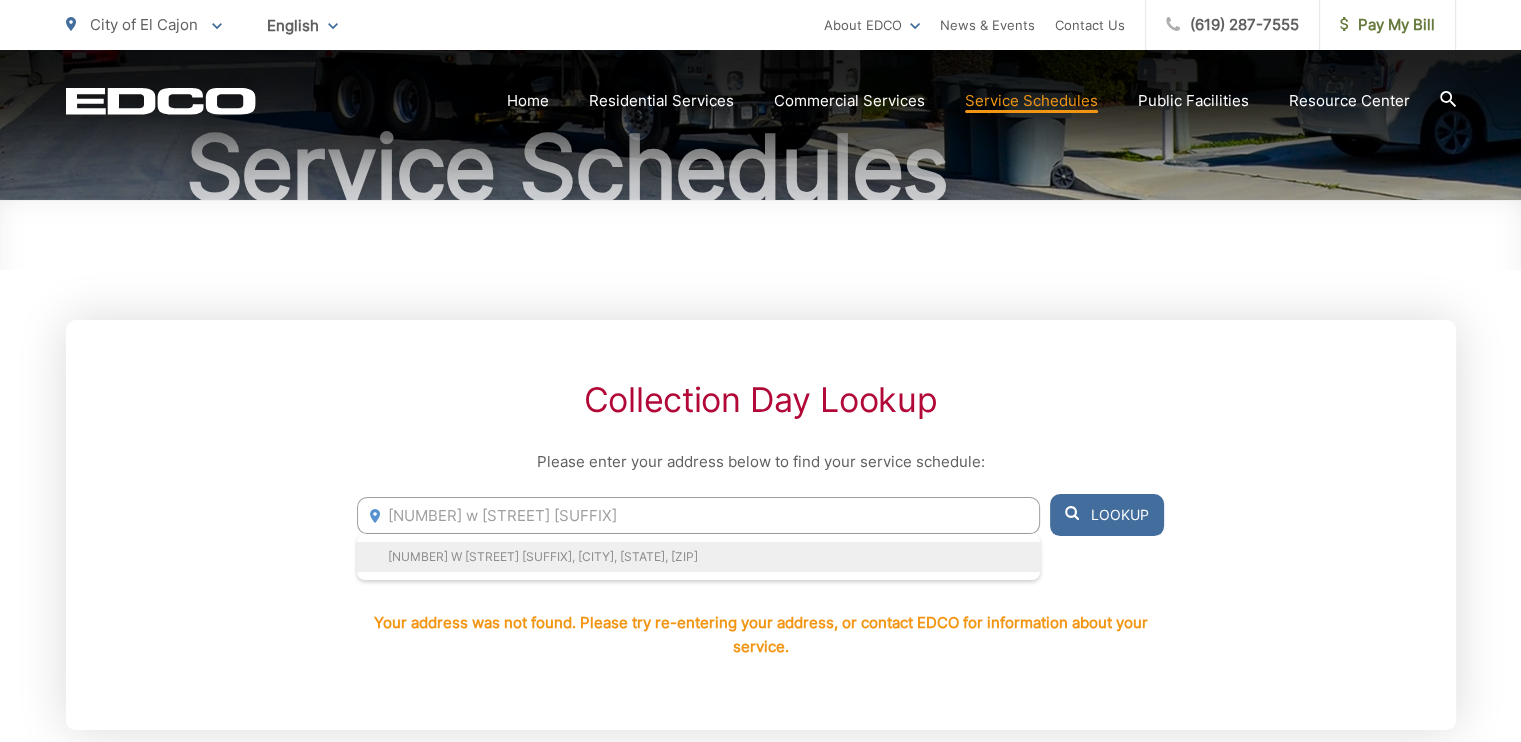 click on "834 W Chase Ave, El Cajon, CA, 92020" at bounding box center [698, 557] 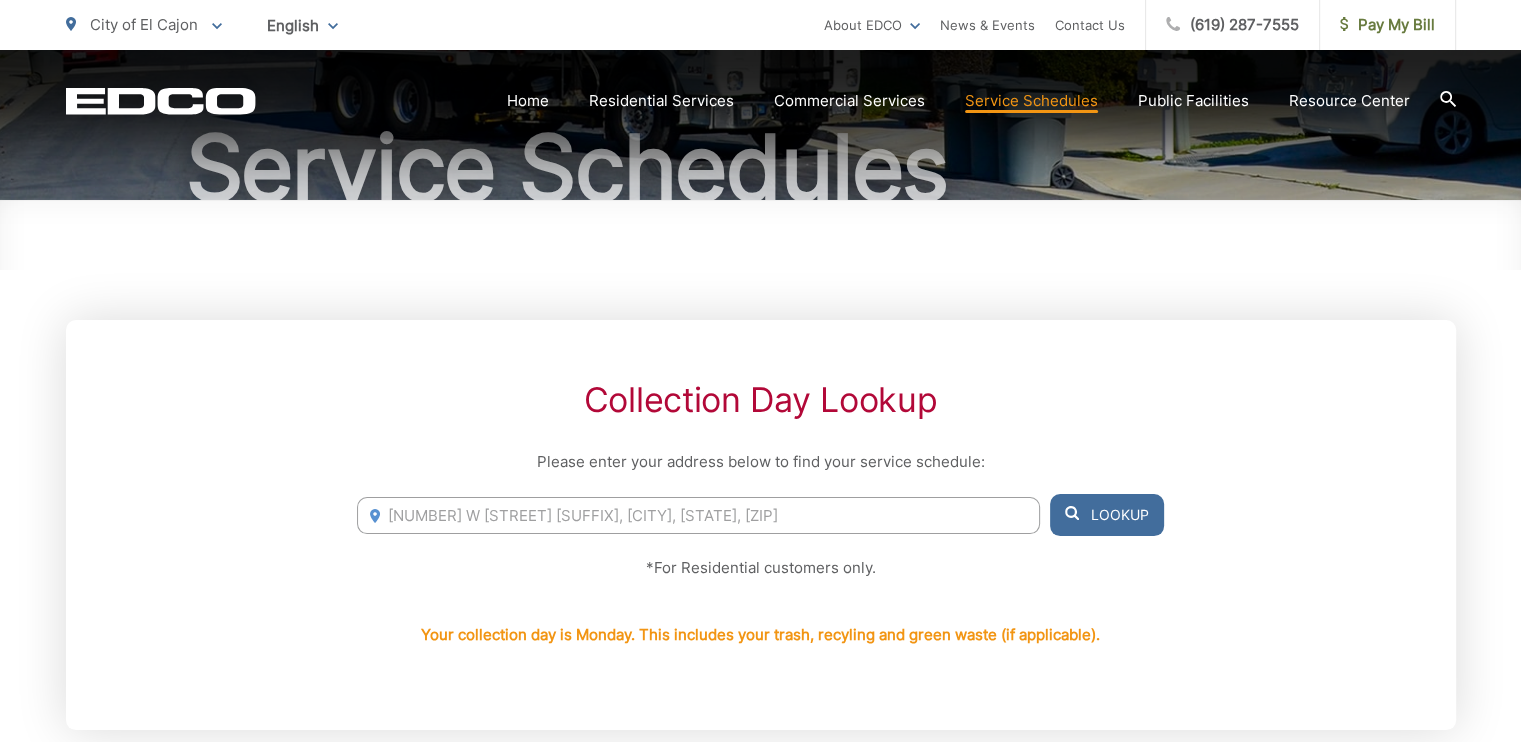 click on "Lookup" at bounding box center (1107, 515) 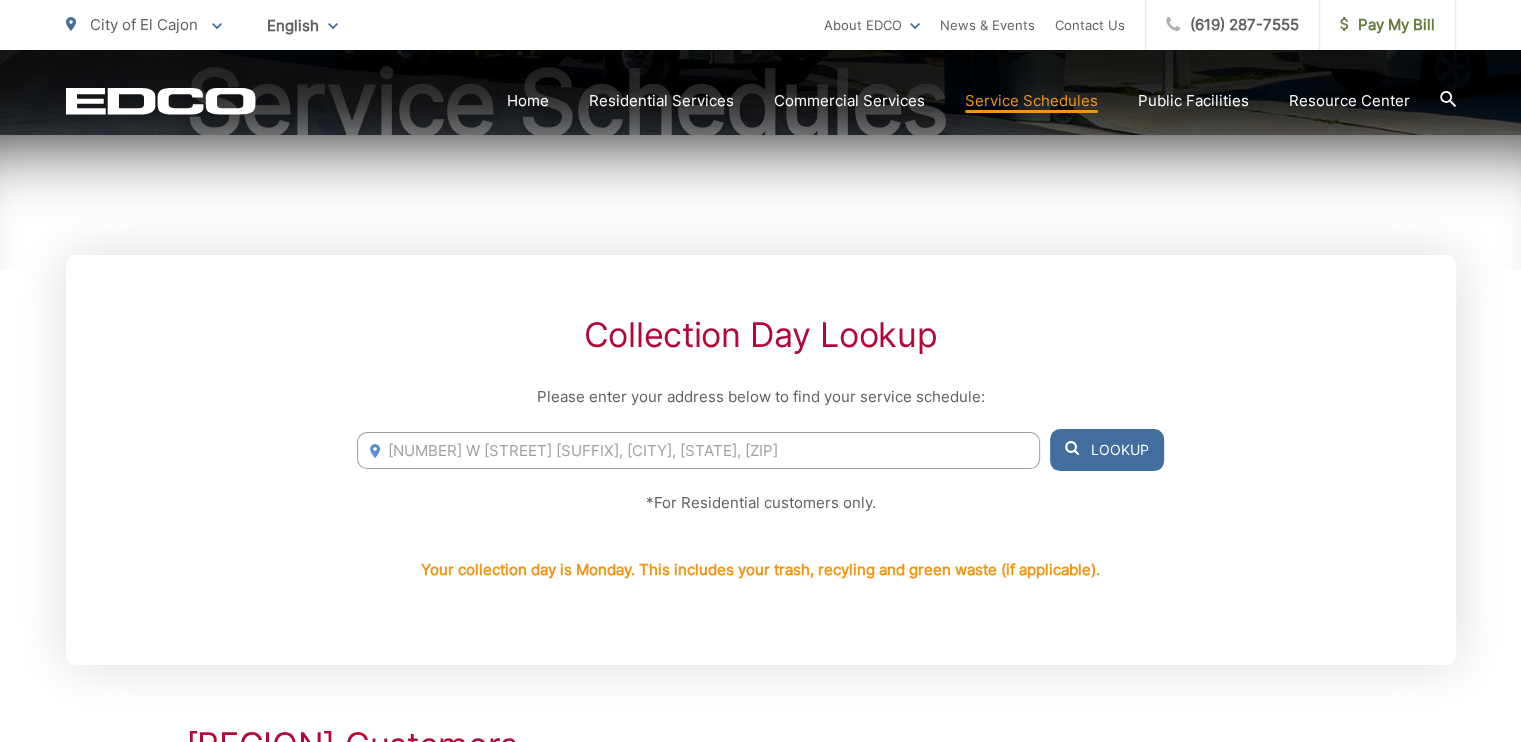 scroll, scrollTop: 300, scrollLeft: 0, axis: vertical 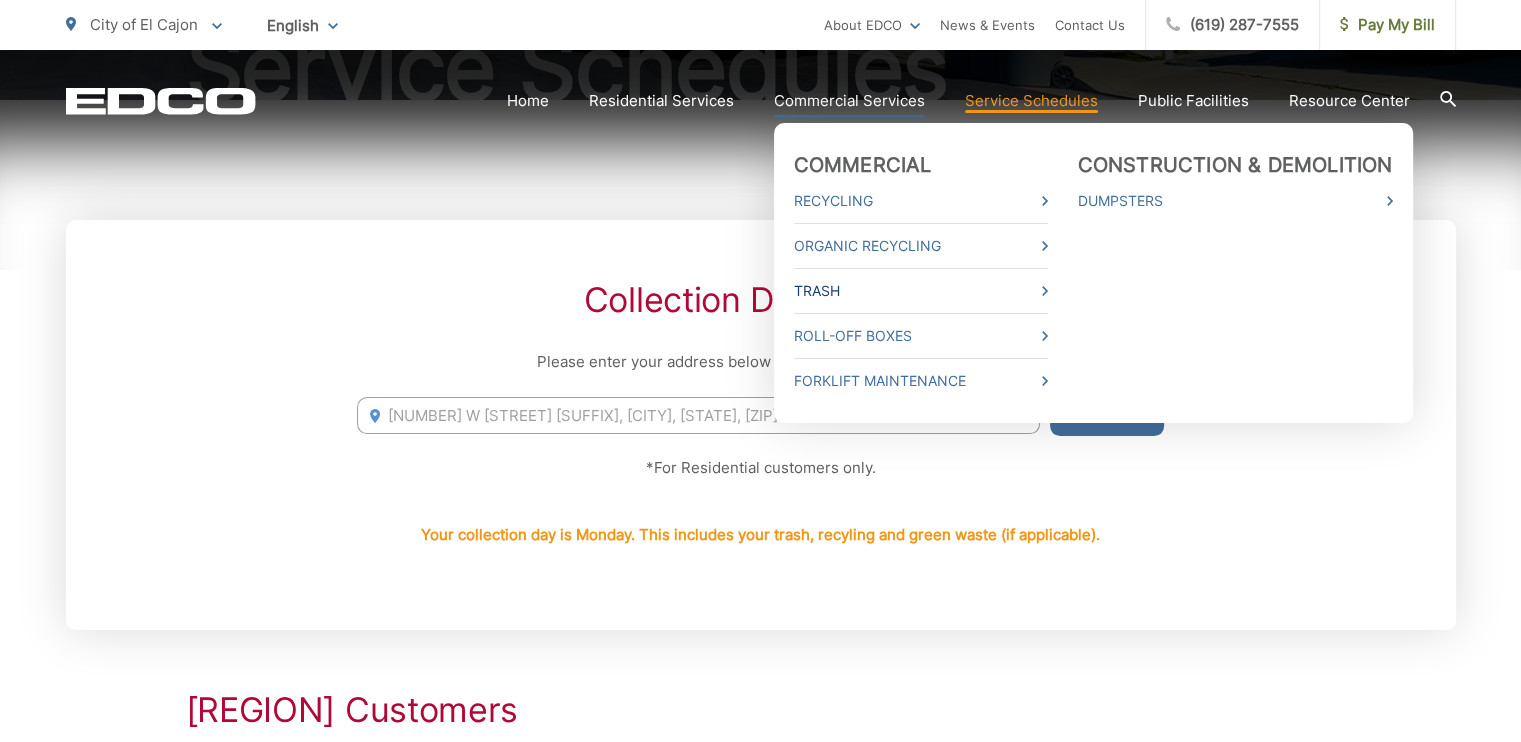 click on "Trash" at bounding box center [921, 291] 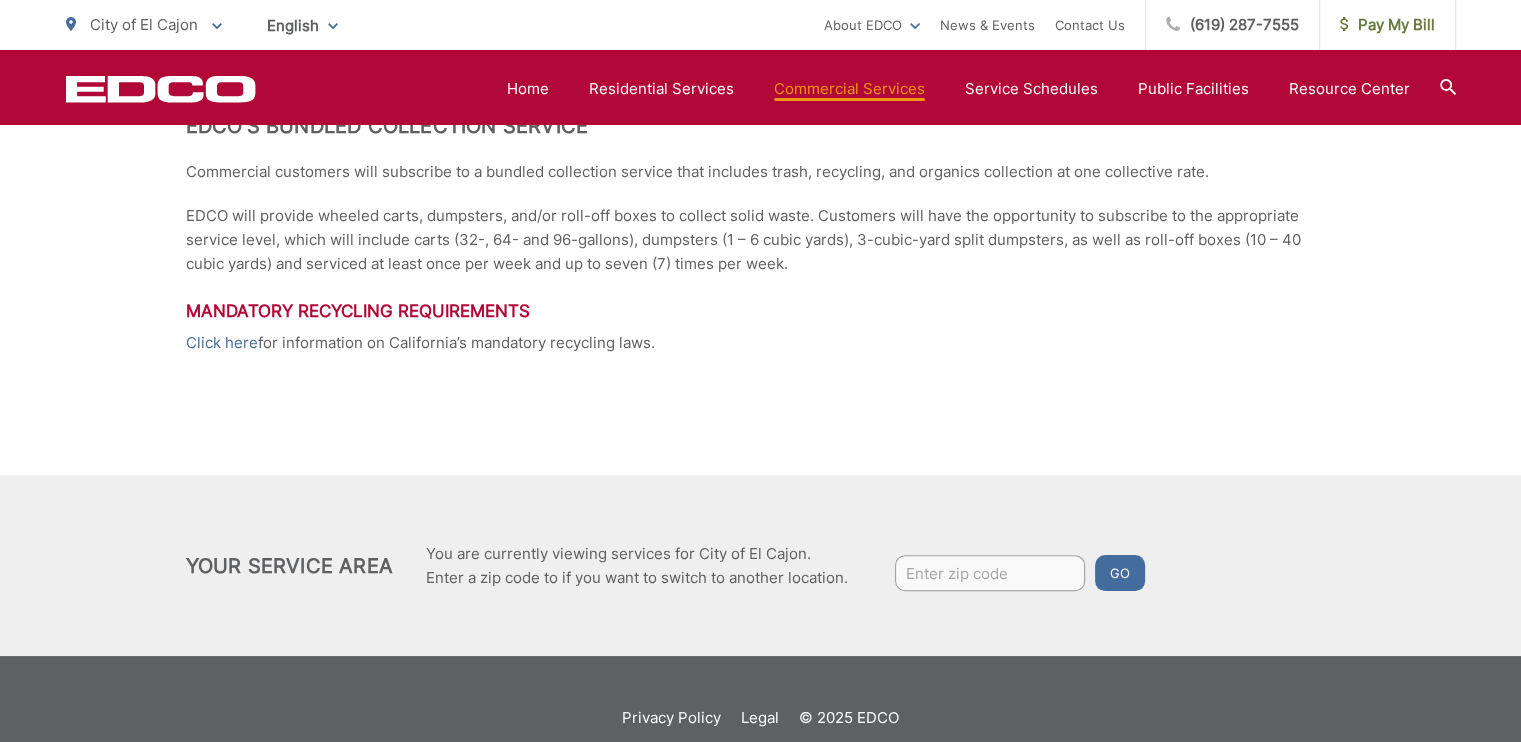 scroll, scrollTop: 0, scrollLeft: 0, axis: both 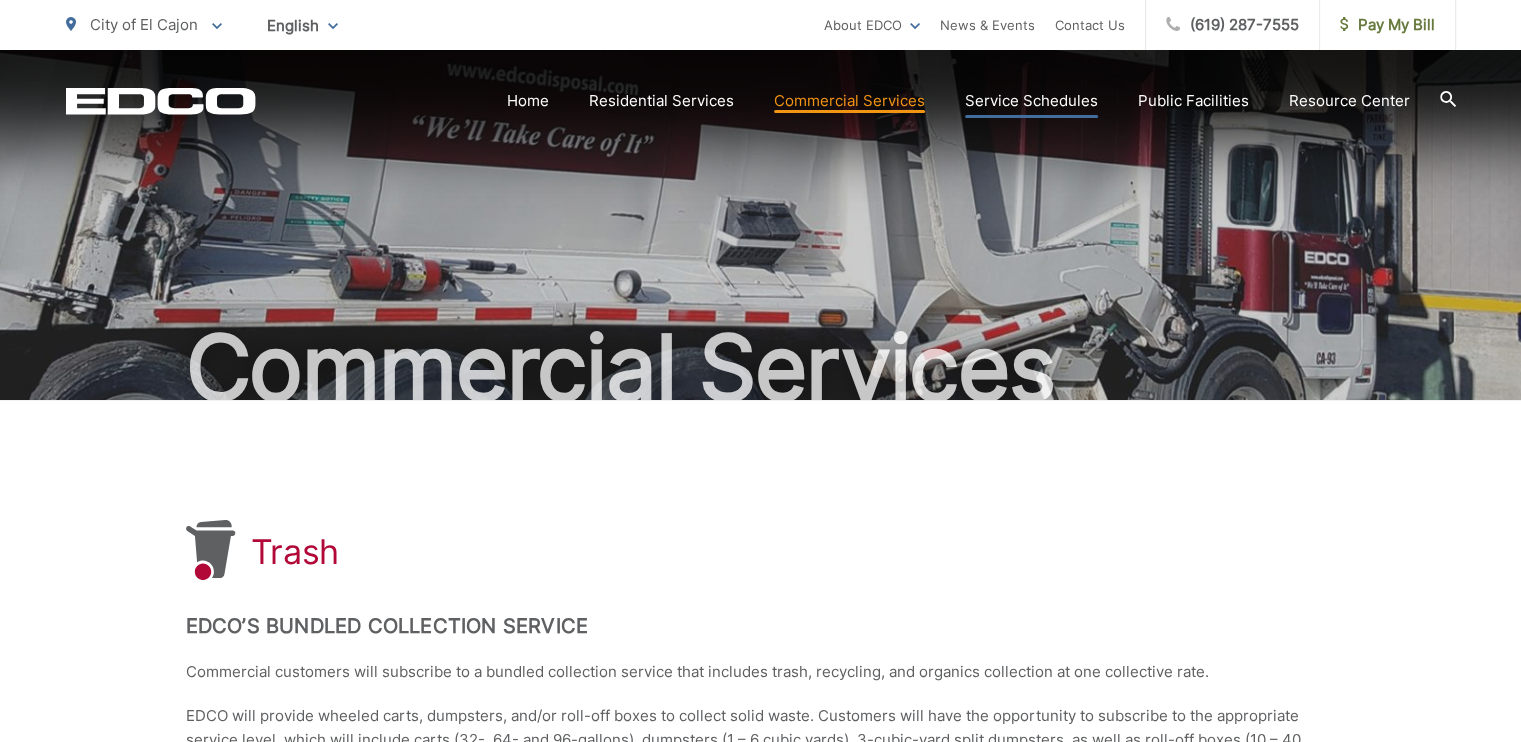 click on "Service Schedules" at bounding box center (1031, 101) 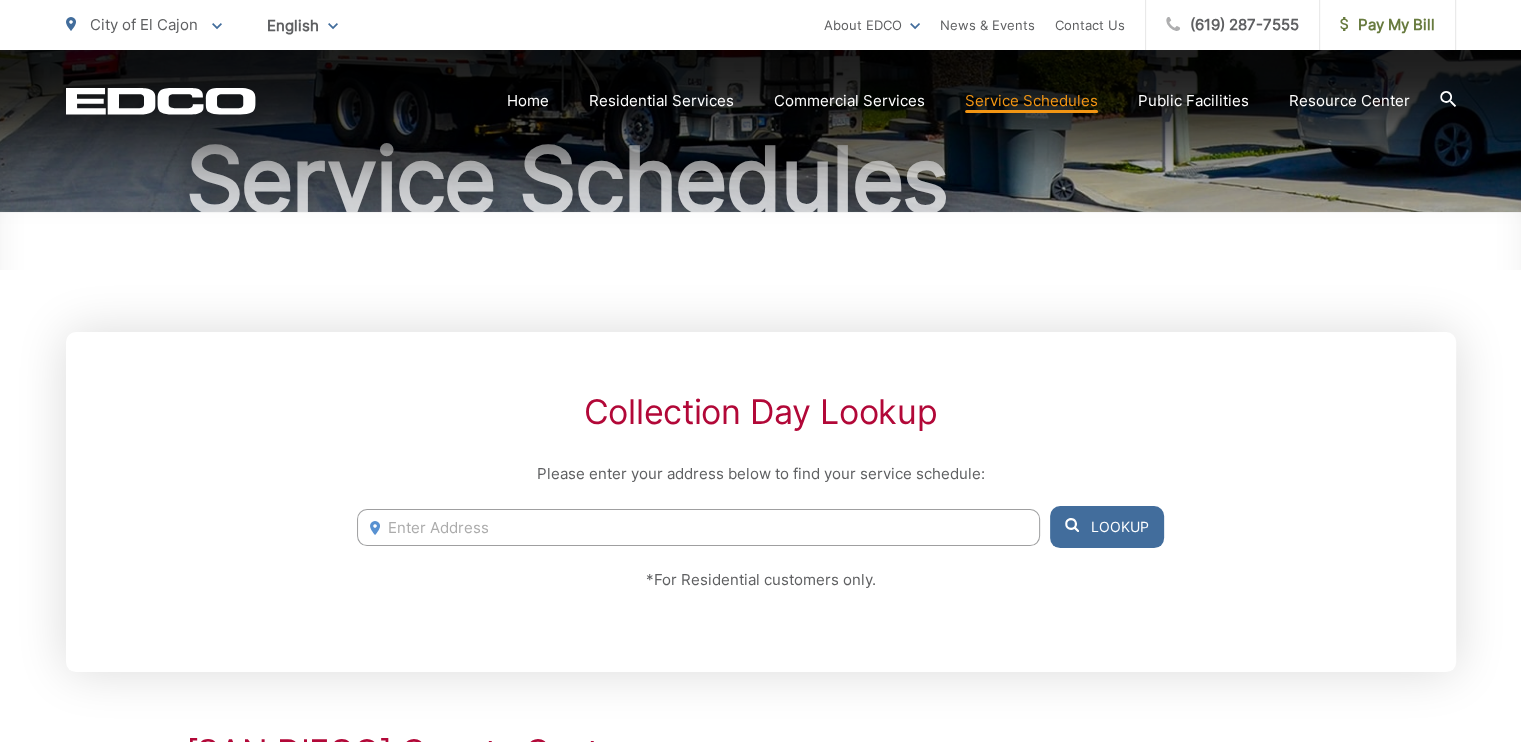 scroll, scrollTop: 200, scrollLeft: 0, axis: vertical 